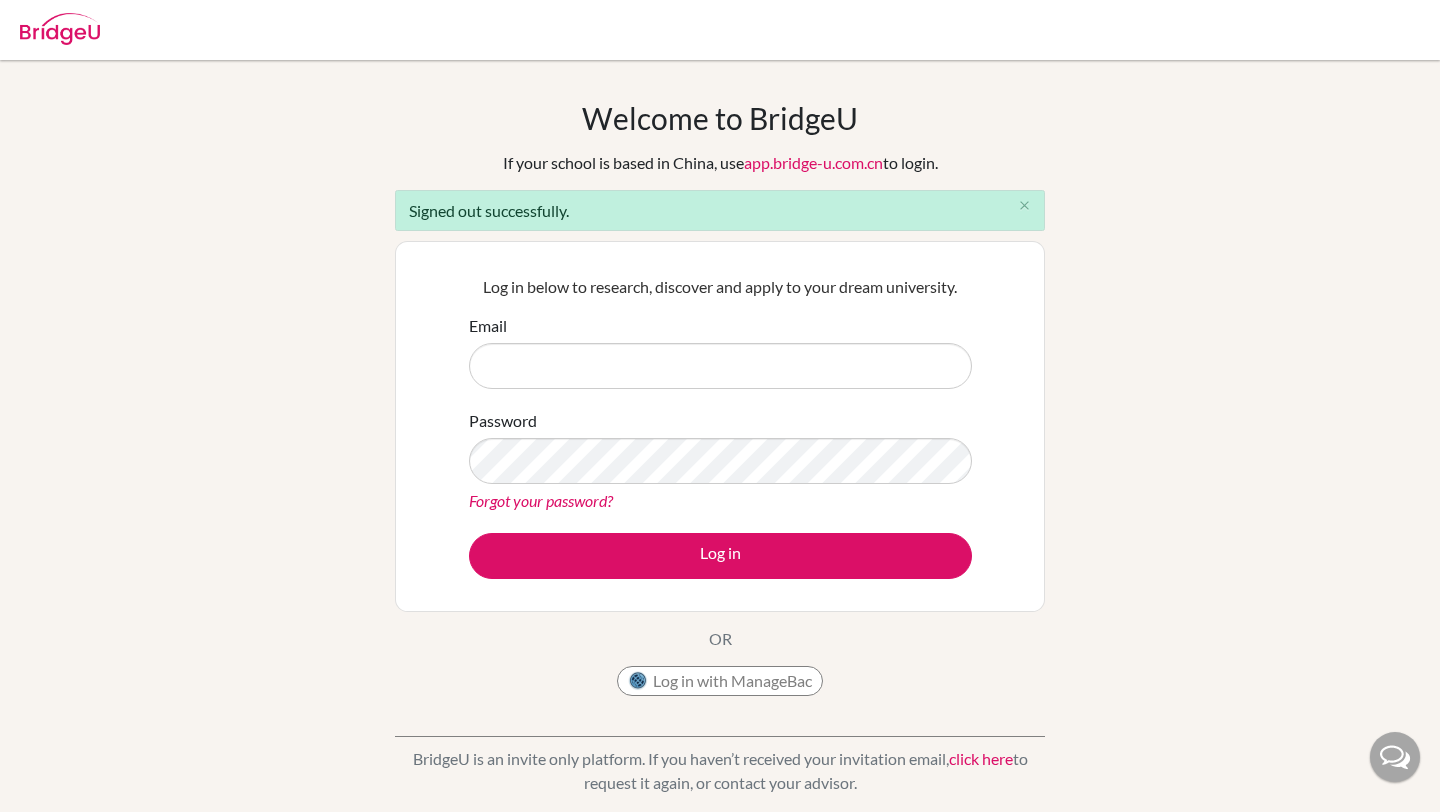 scroll, scrollTop: 0, scrollLeft: 0, axis: both 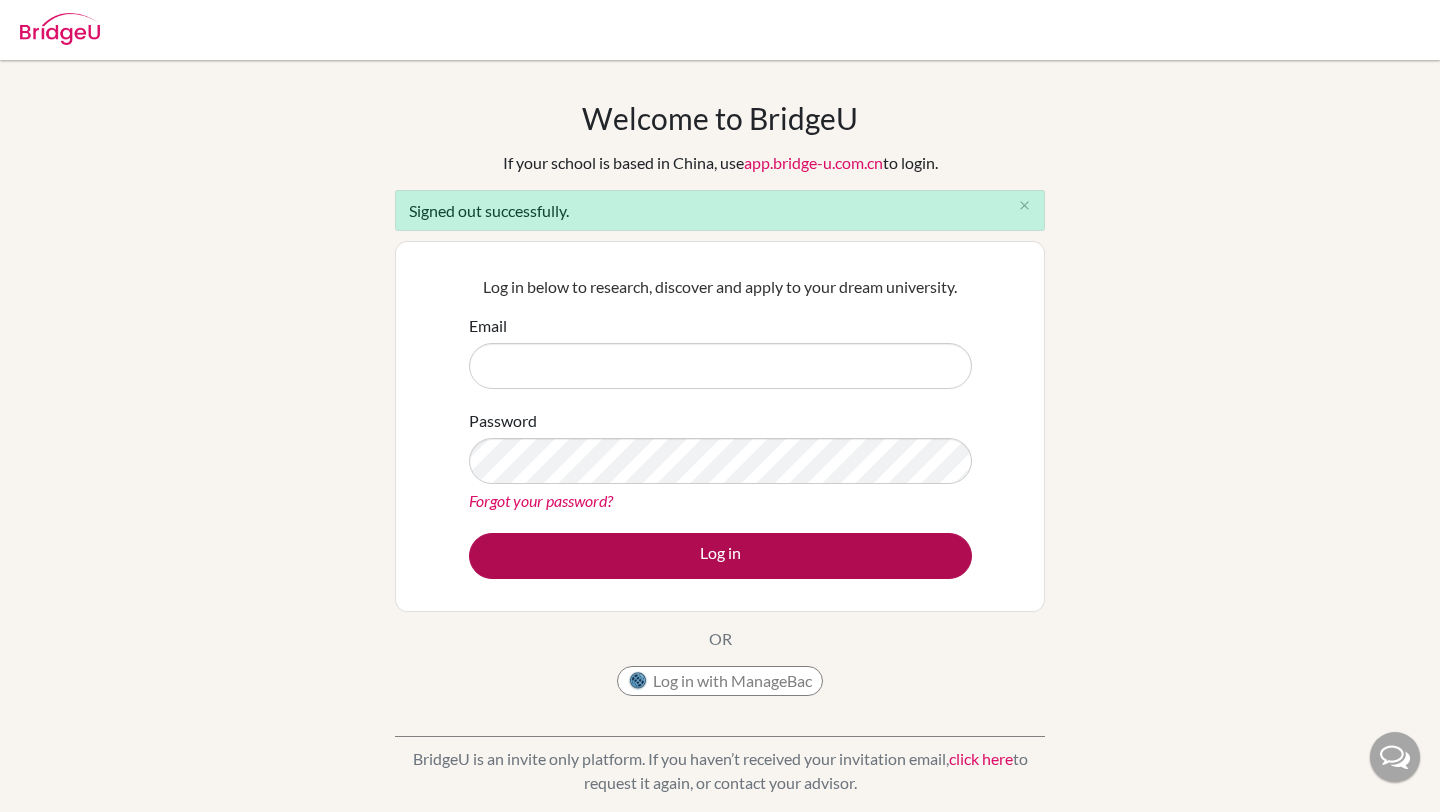 type on "[EMAIL]" 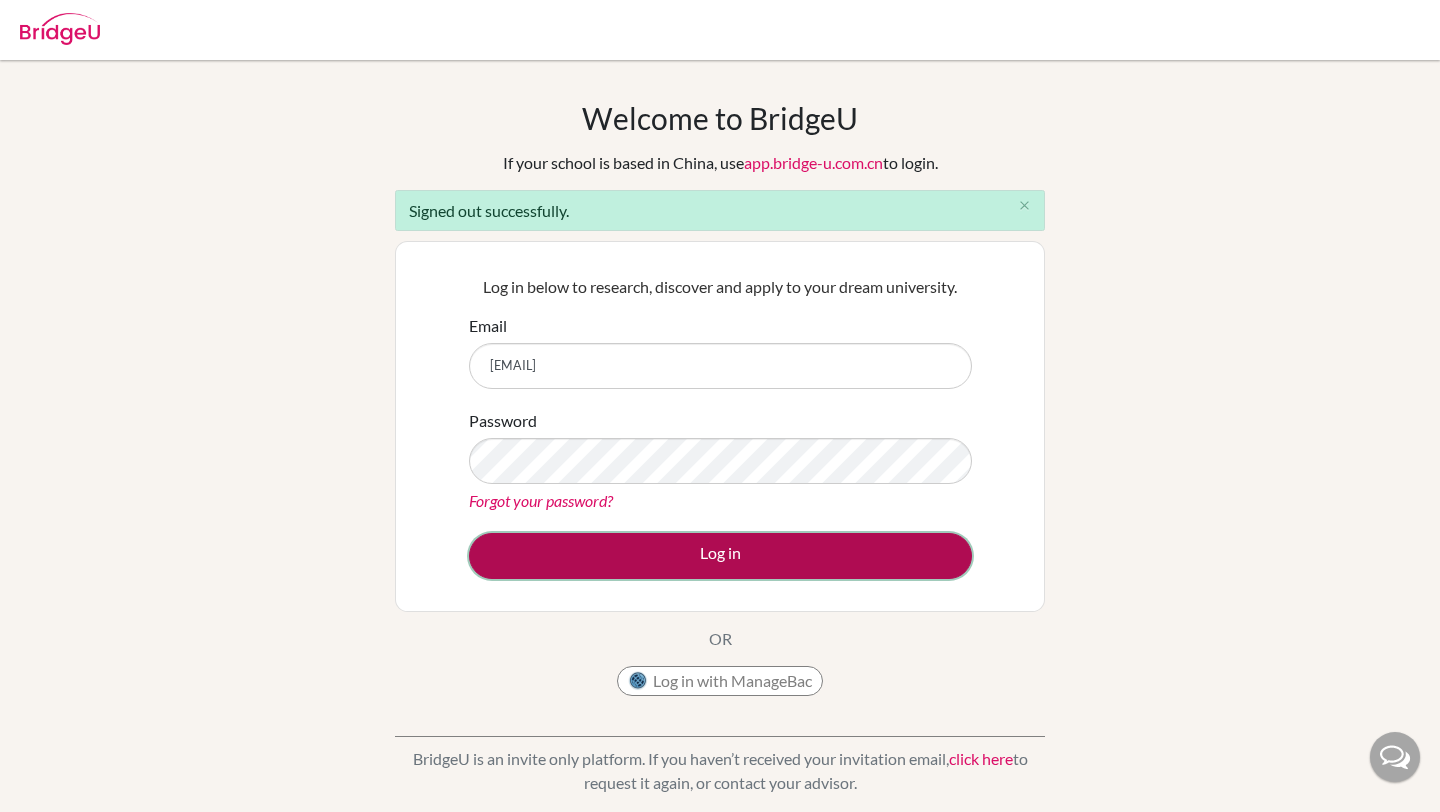click on "Log in" at bounding box center (720, 556) 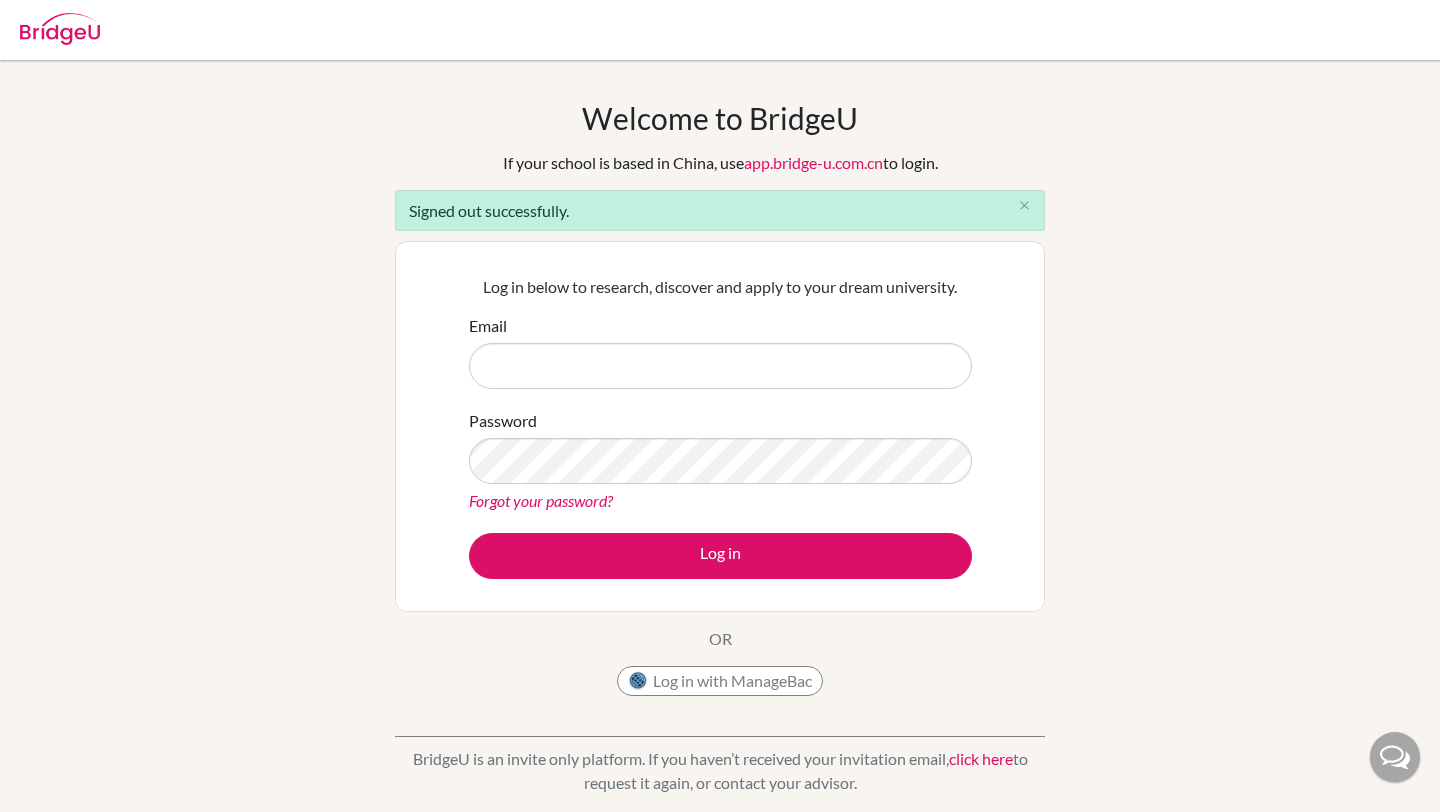 scroll, scrollTop: 0, scrollLeft: 0, axis: both 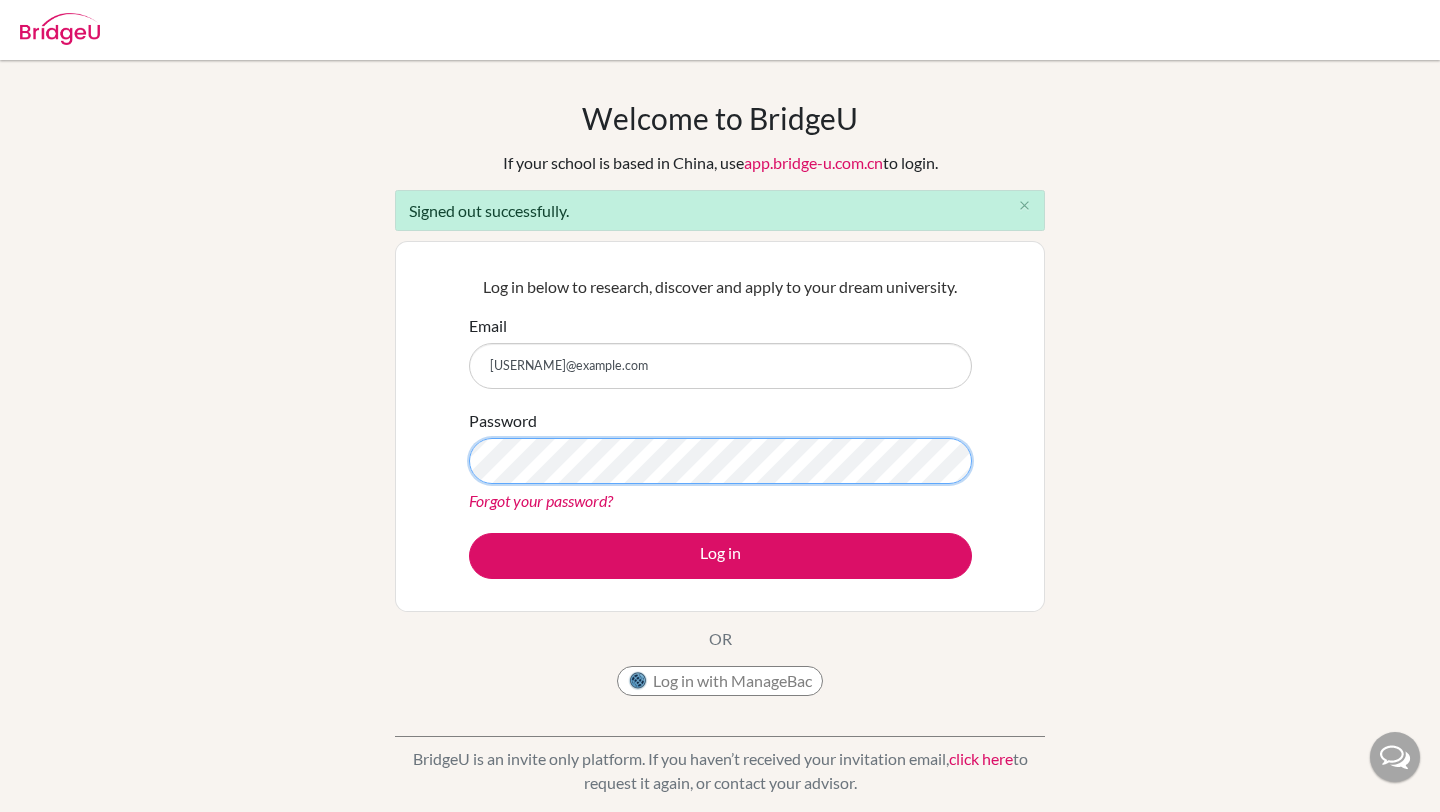click on "Log in" at bounding box center (720, 556) 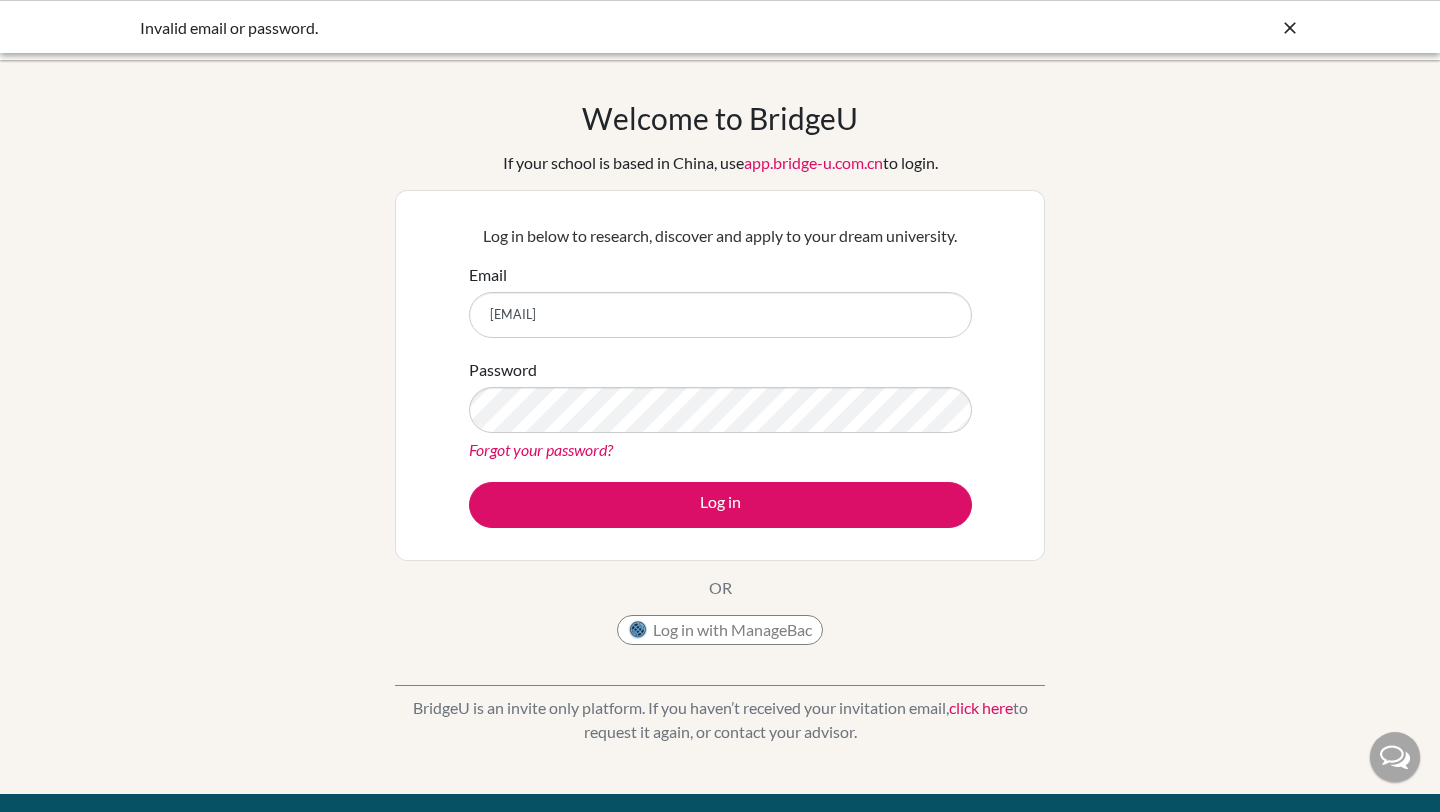 scroll, scrollTop: 0, scrollLeft: 0, axis: both 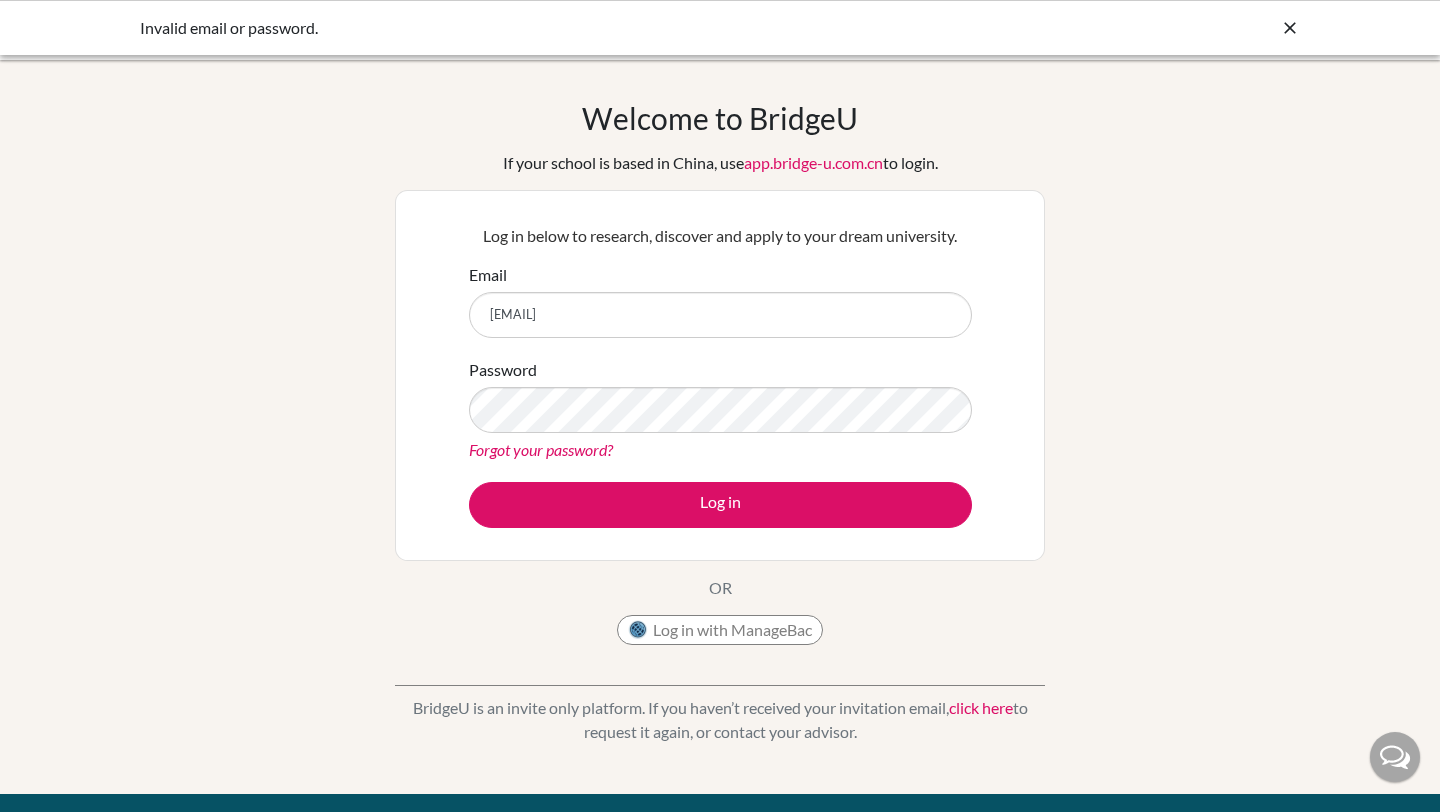 click at bounding box center [1290, 28] 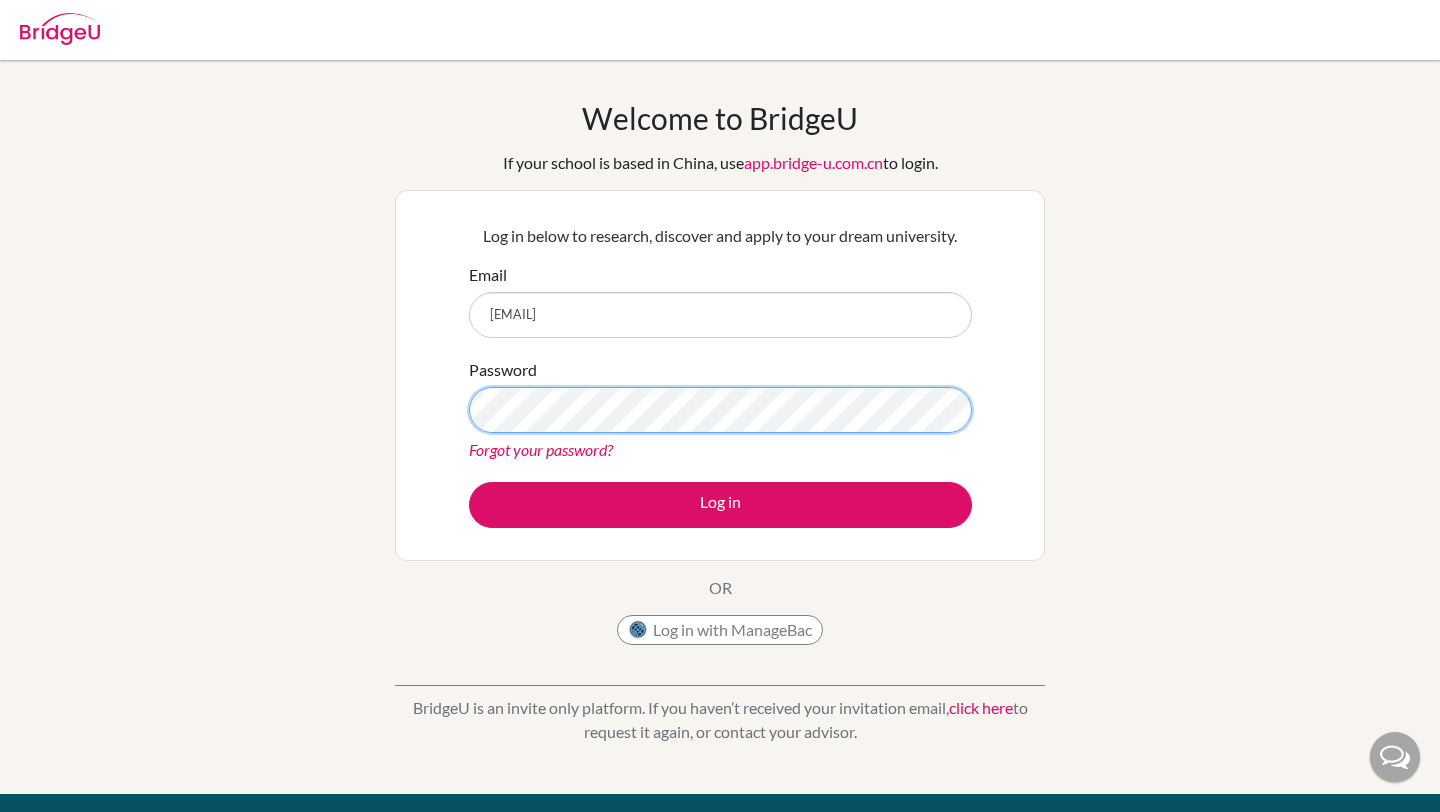 click on "Log in" at bounding box center [720, 505] 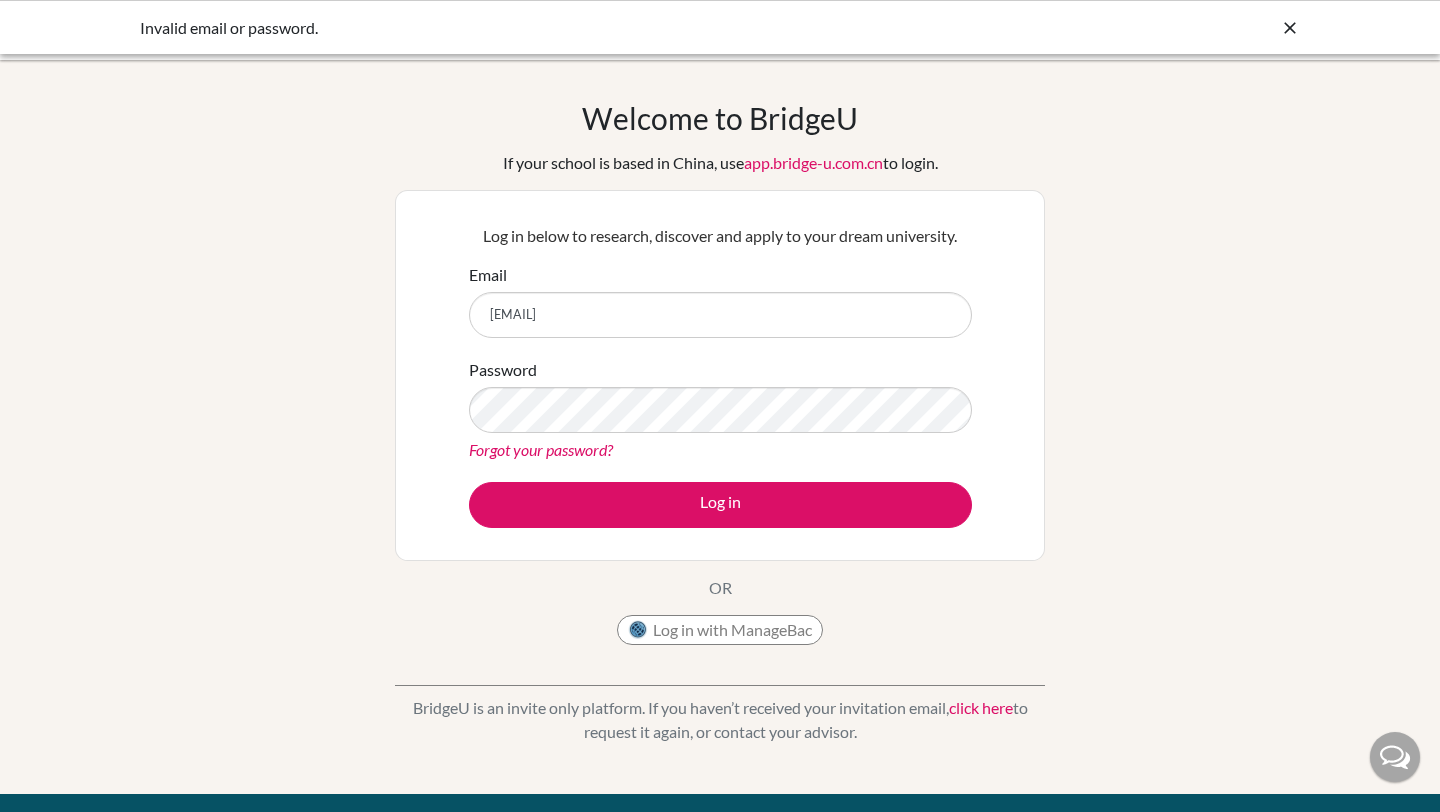 scroll, scrollTop: 0, scrollLeft: 0, axis: both 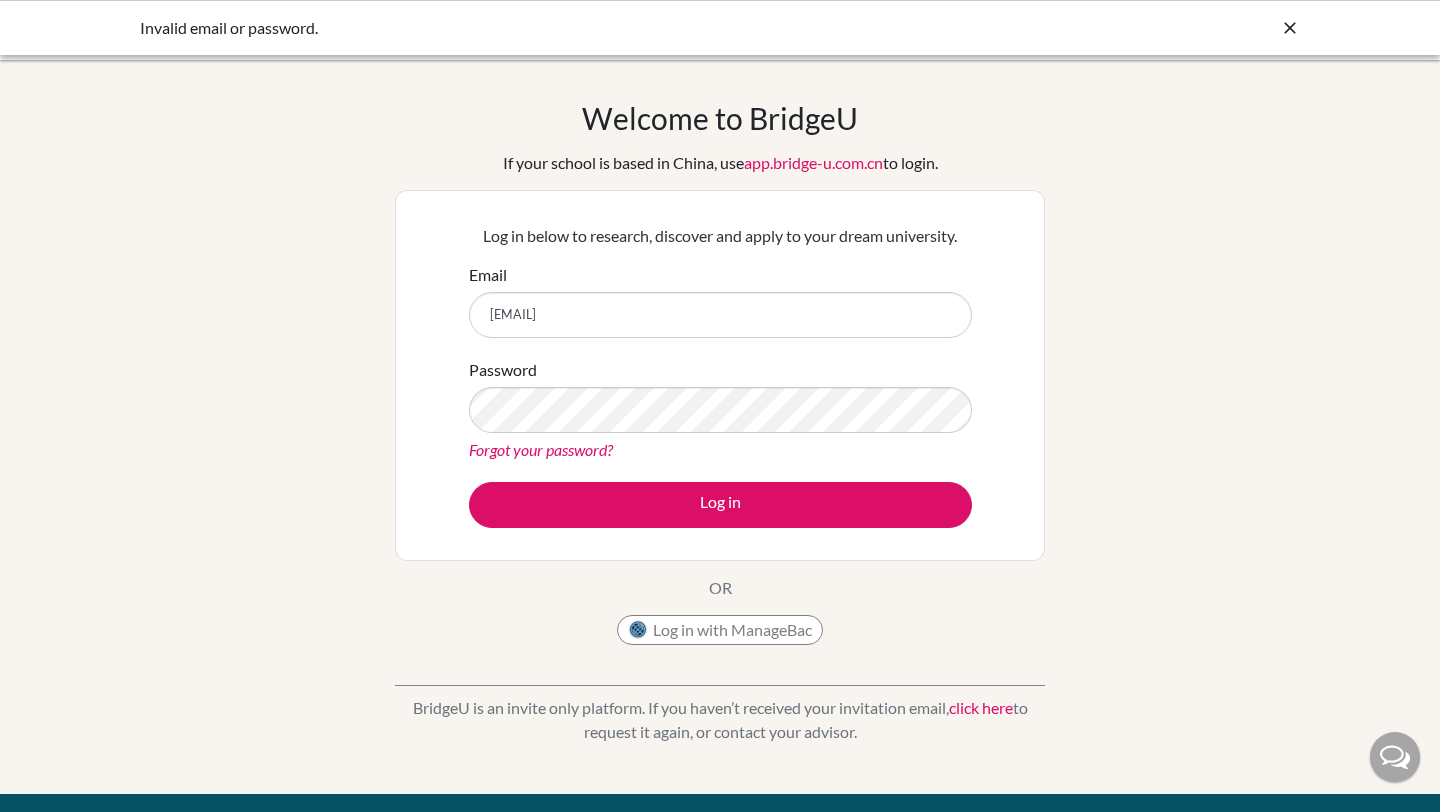 click at bounding box center (1290, 28) 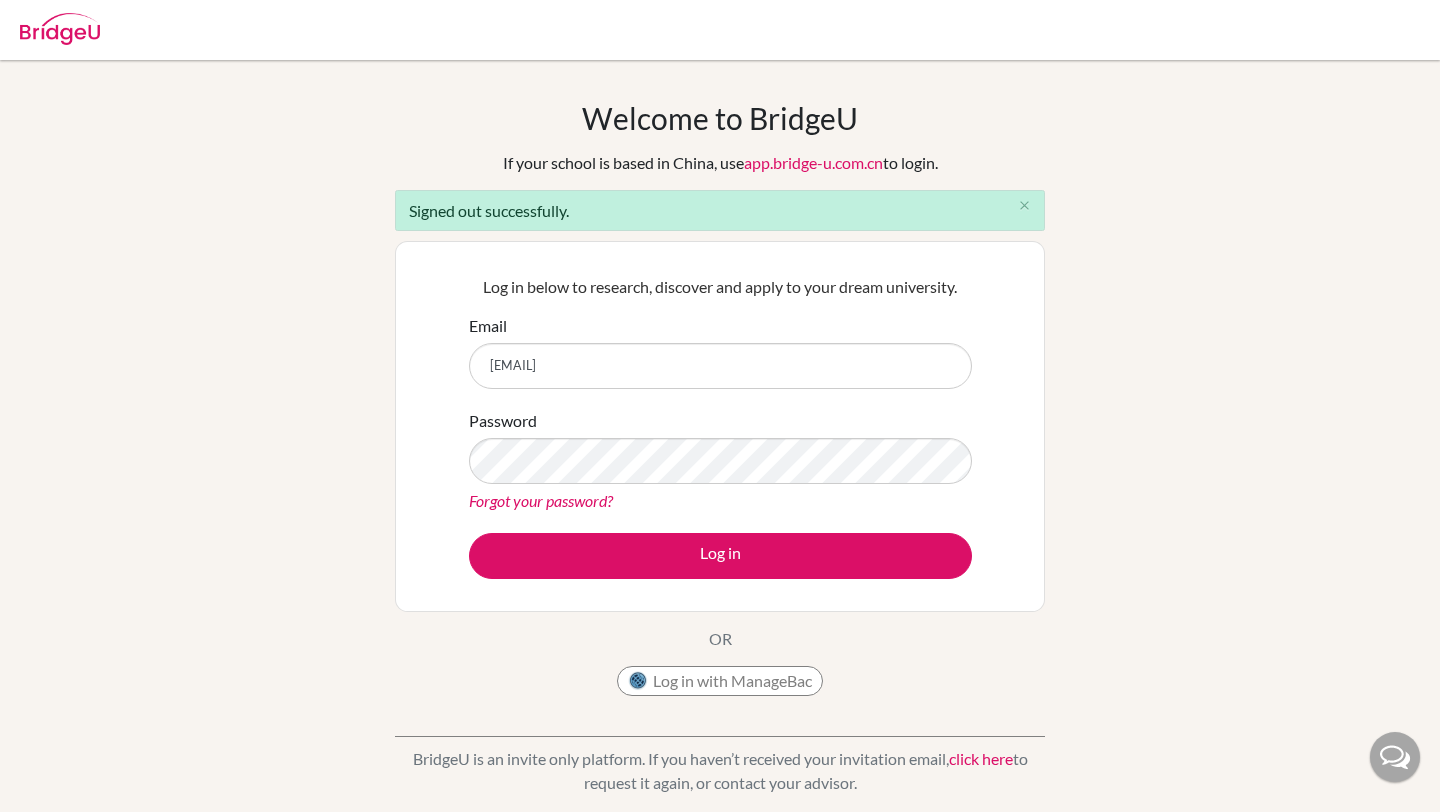 scroll, scrollTop: 0, scrollLeft: 0, axis: both 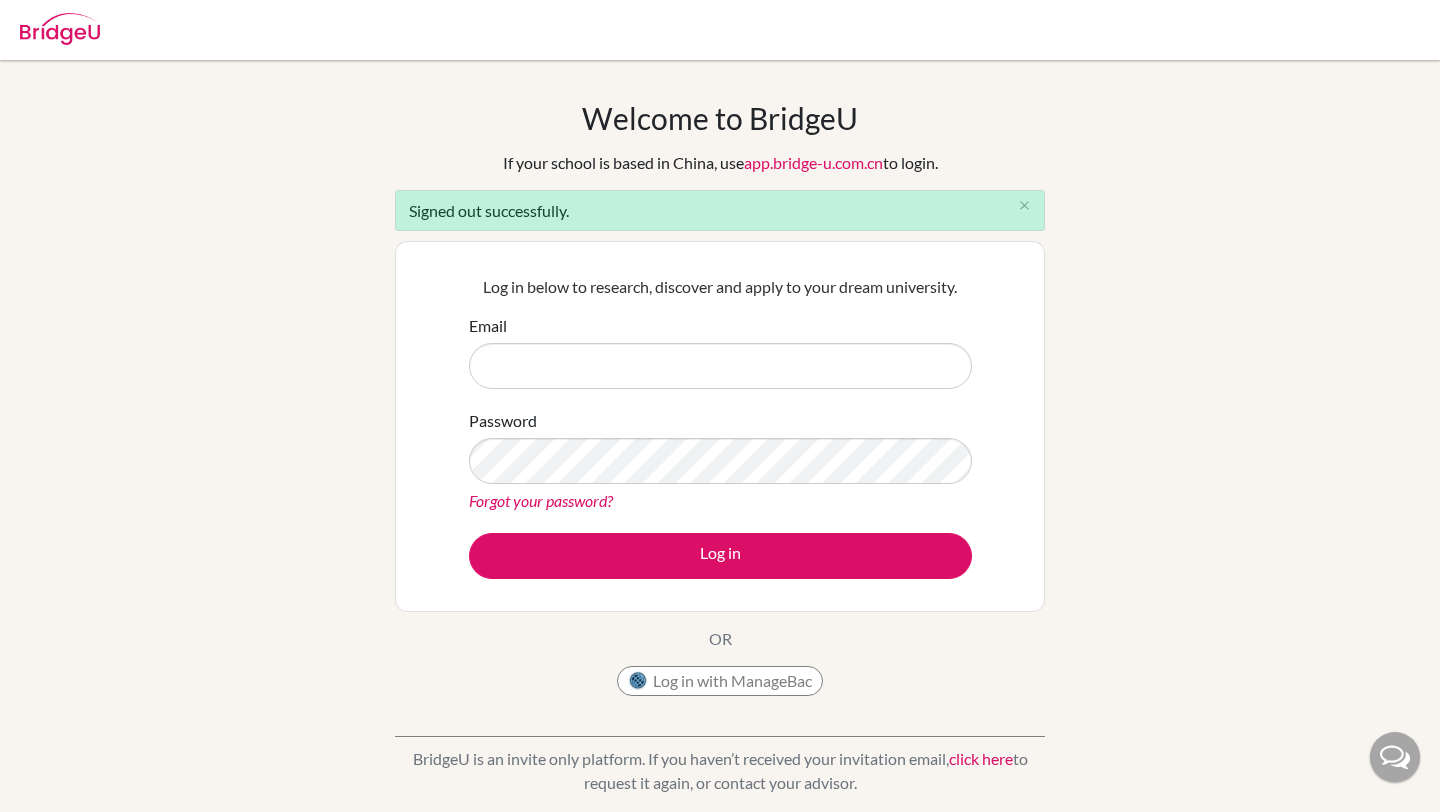 type on "[EMAIL]" 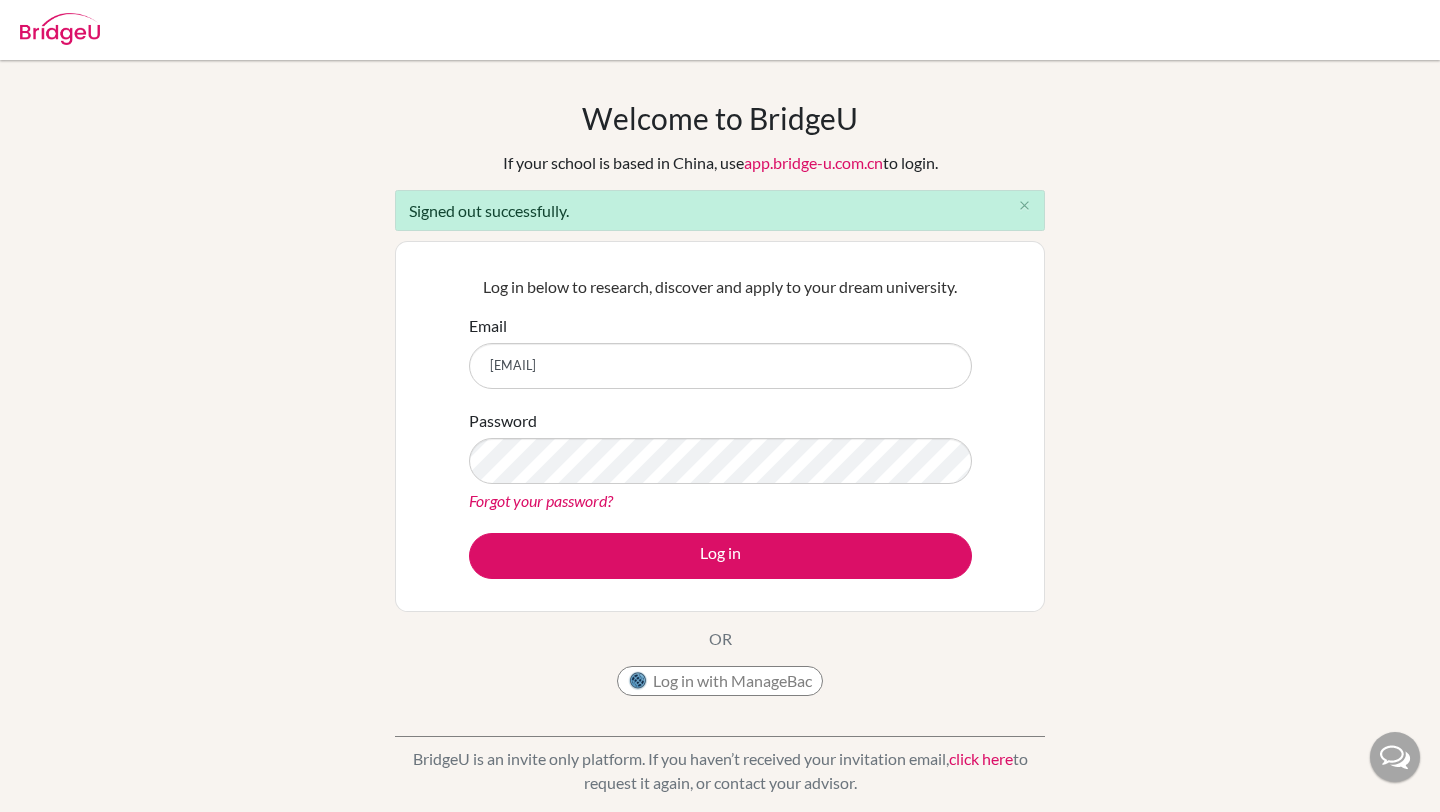 click at bounding box center (60, 29) 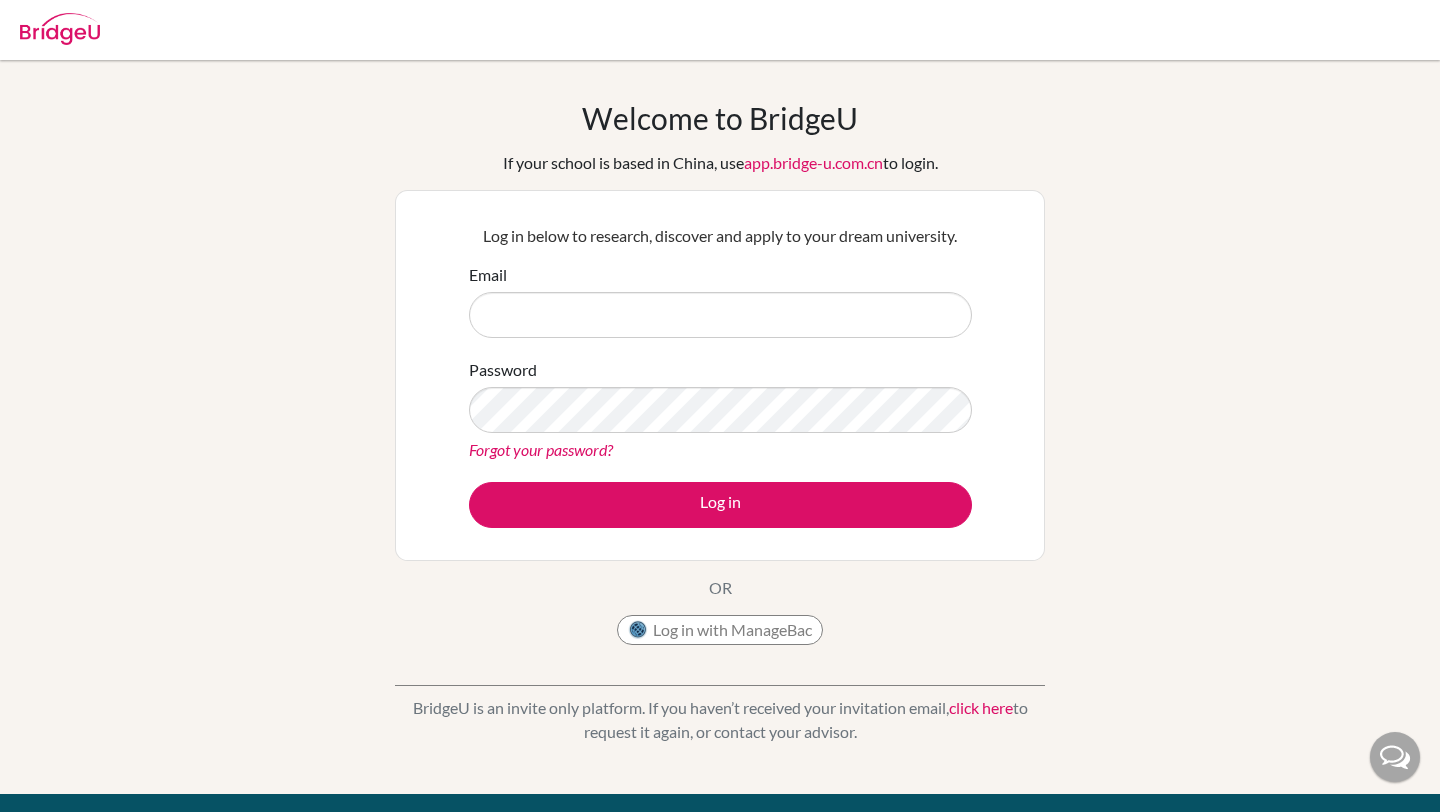 scroll, scrollTop: 0, scrollLeft: 0, axis: both 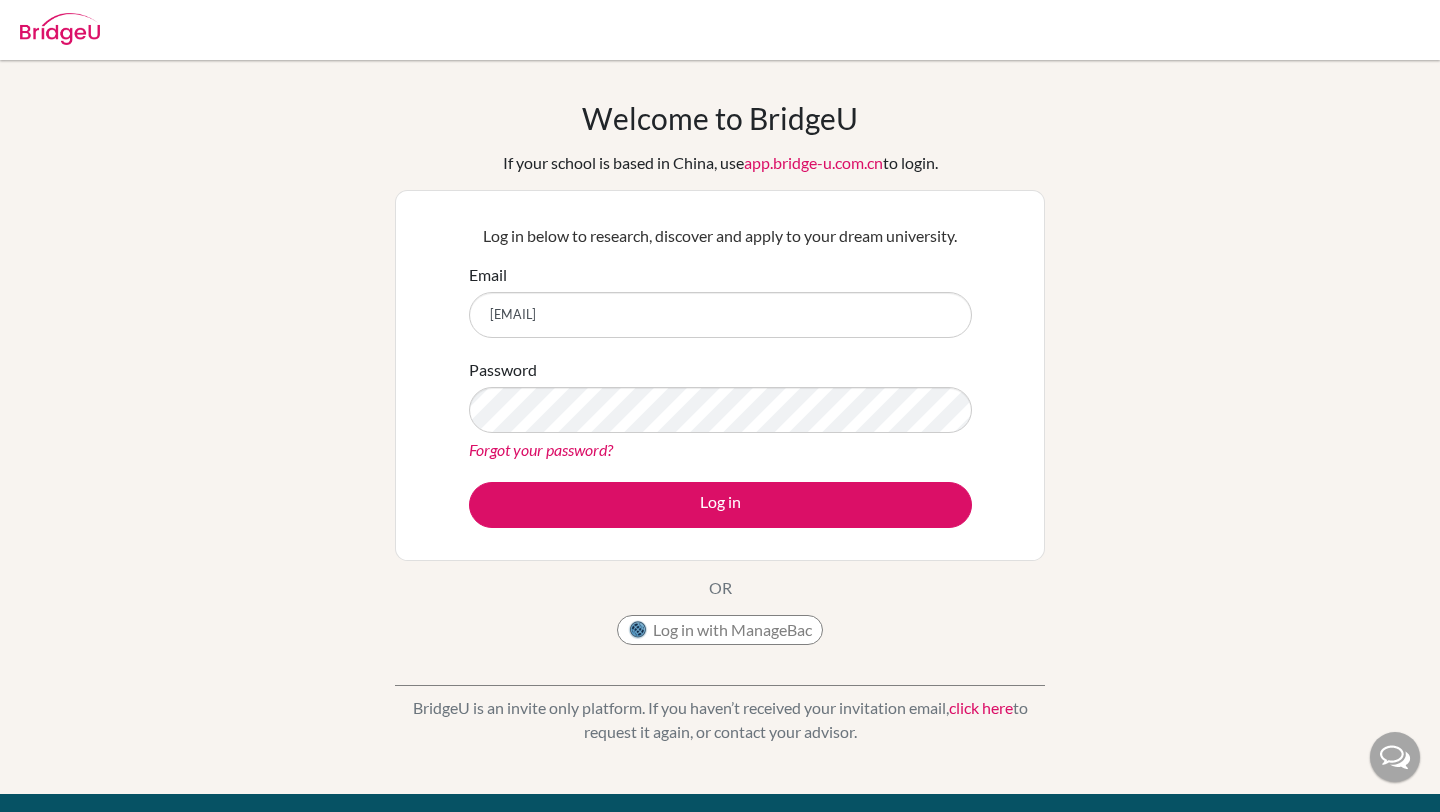 click on "Forgot your password?" at bounding box center (541, 449) 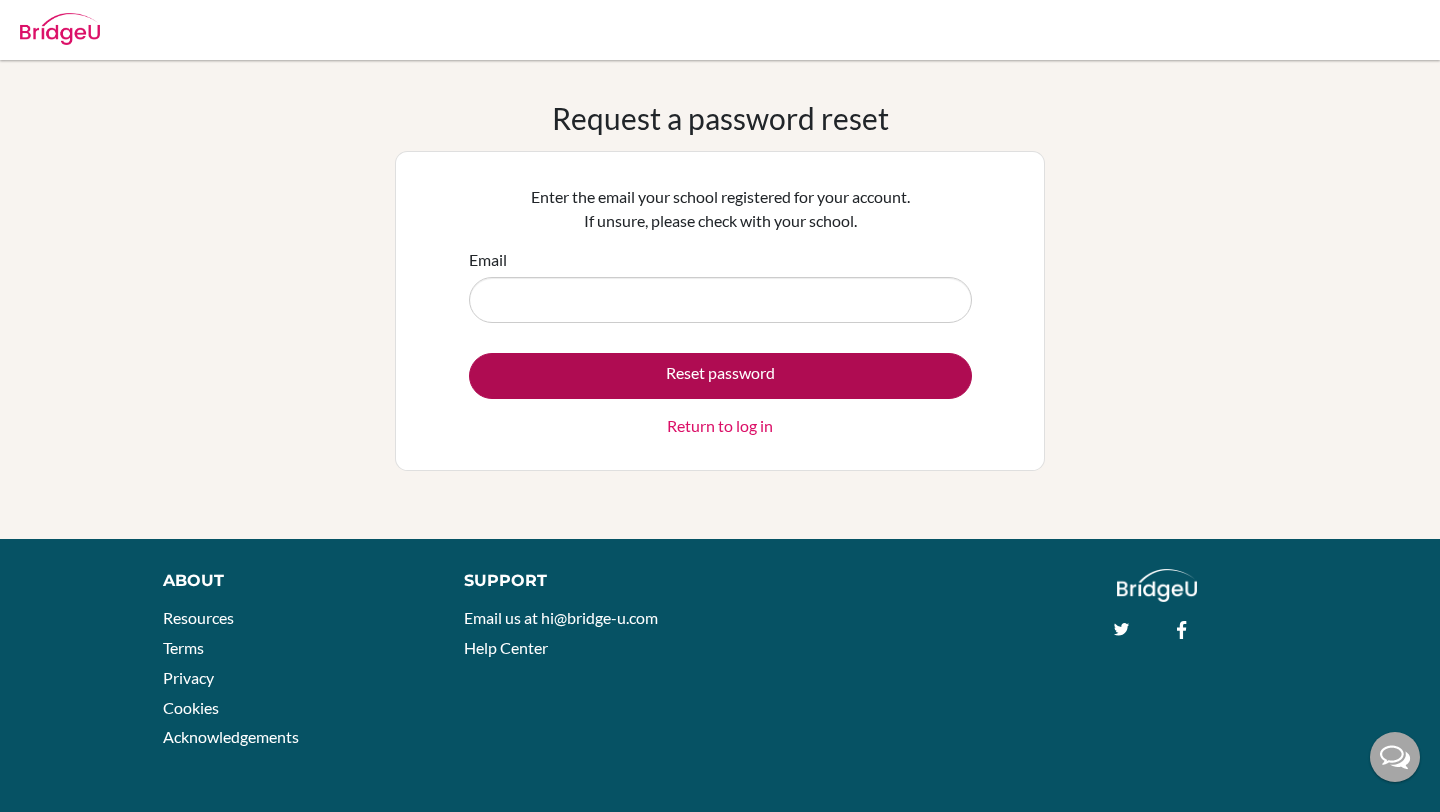 scroll, scrollTop: 0, scrollLeft: 0, axis: both 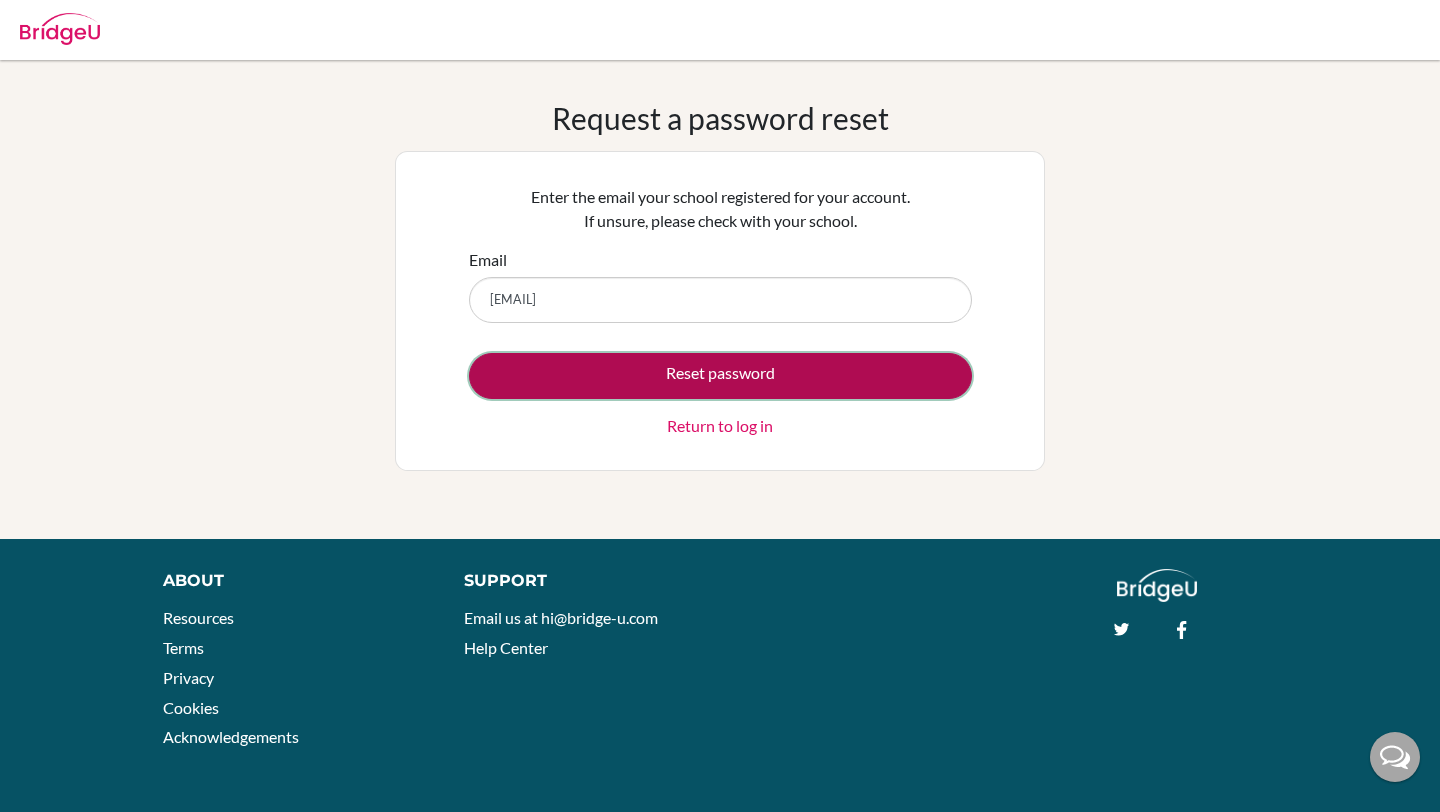 click on "Reset password" at bounding box center [720, 376] 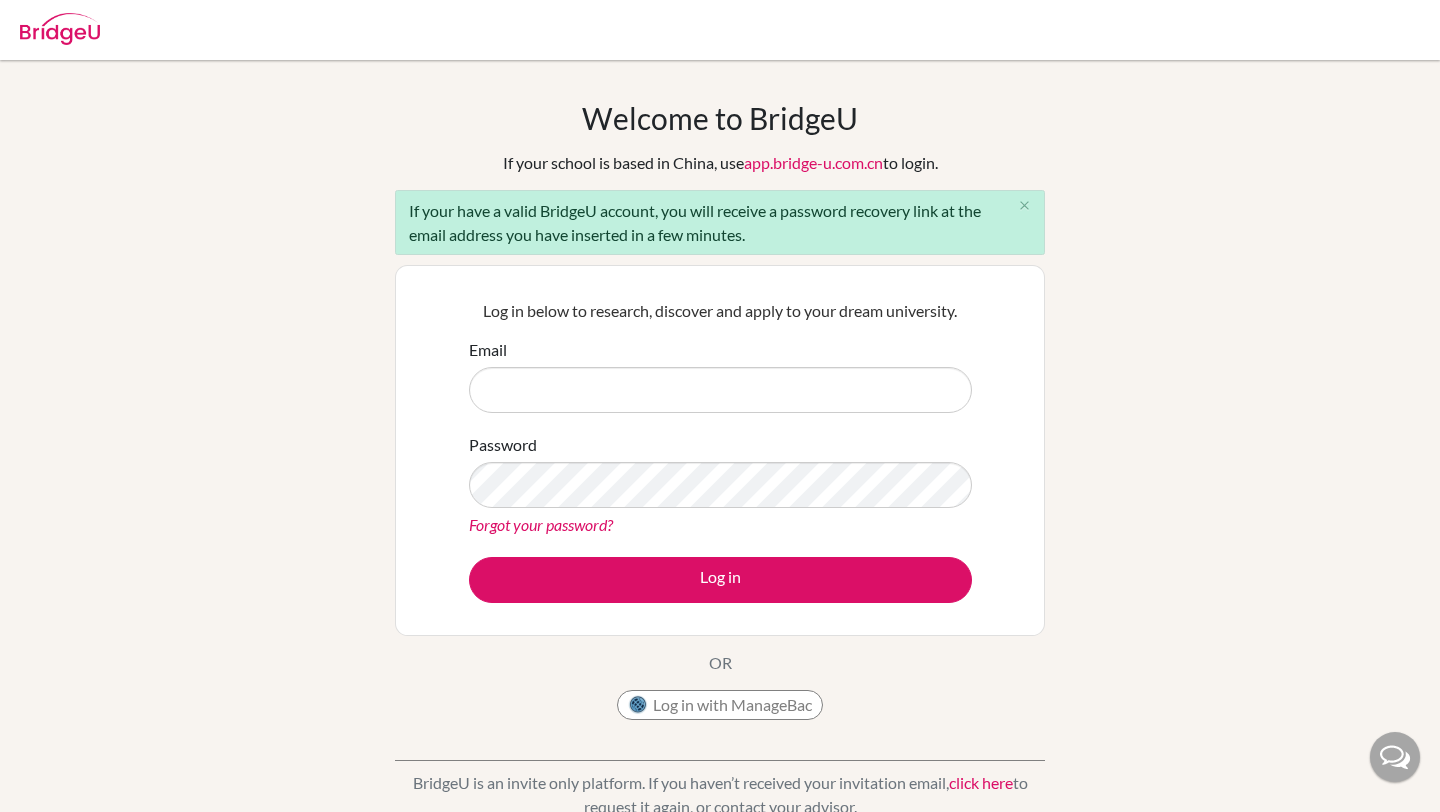 scroll, scrollTop: 0, scrollLeft: 0, axis: both 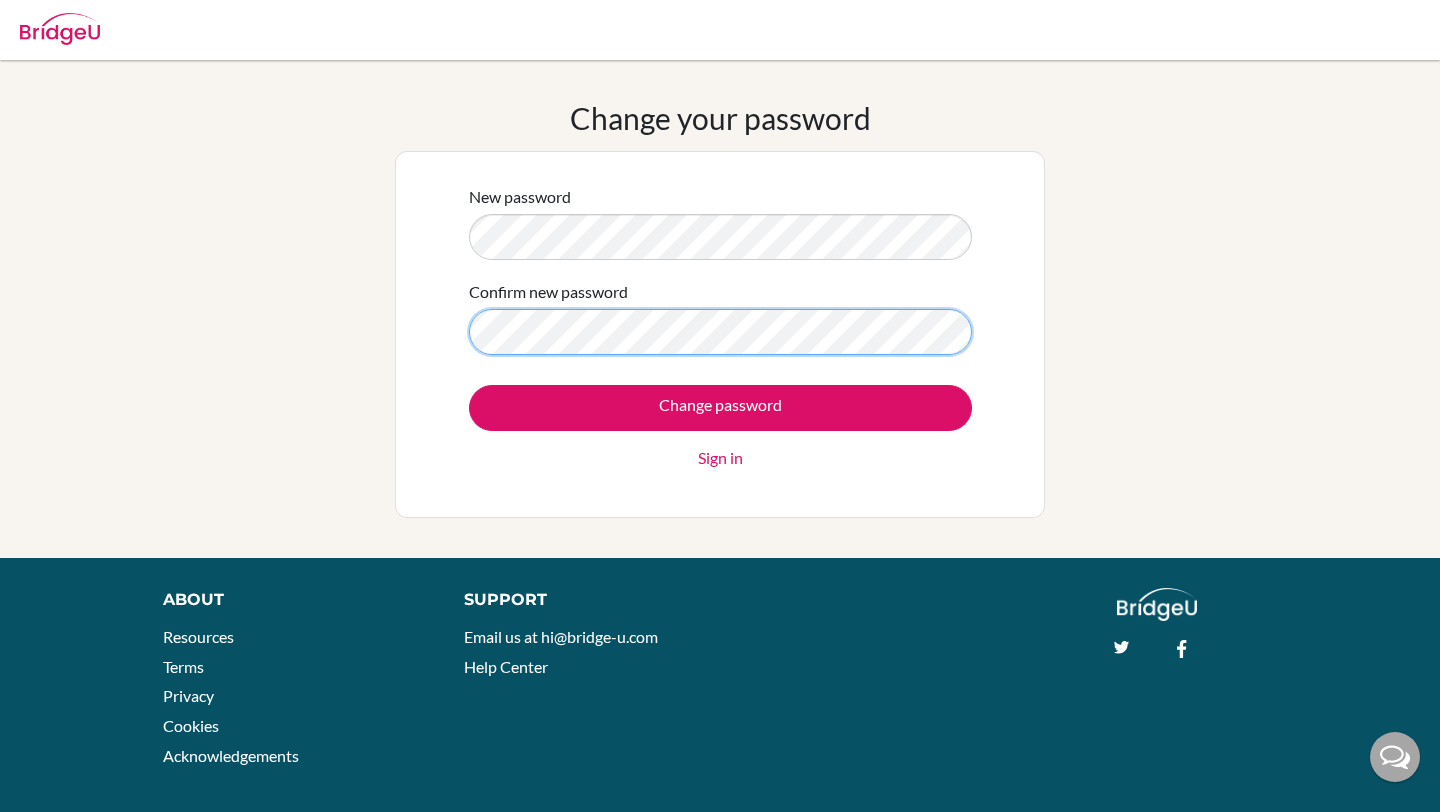 click on "Change password" at bounding box center (720, 408) 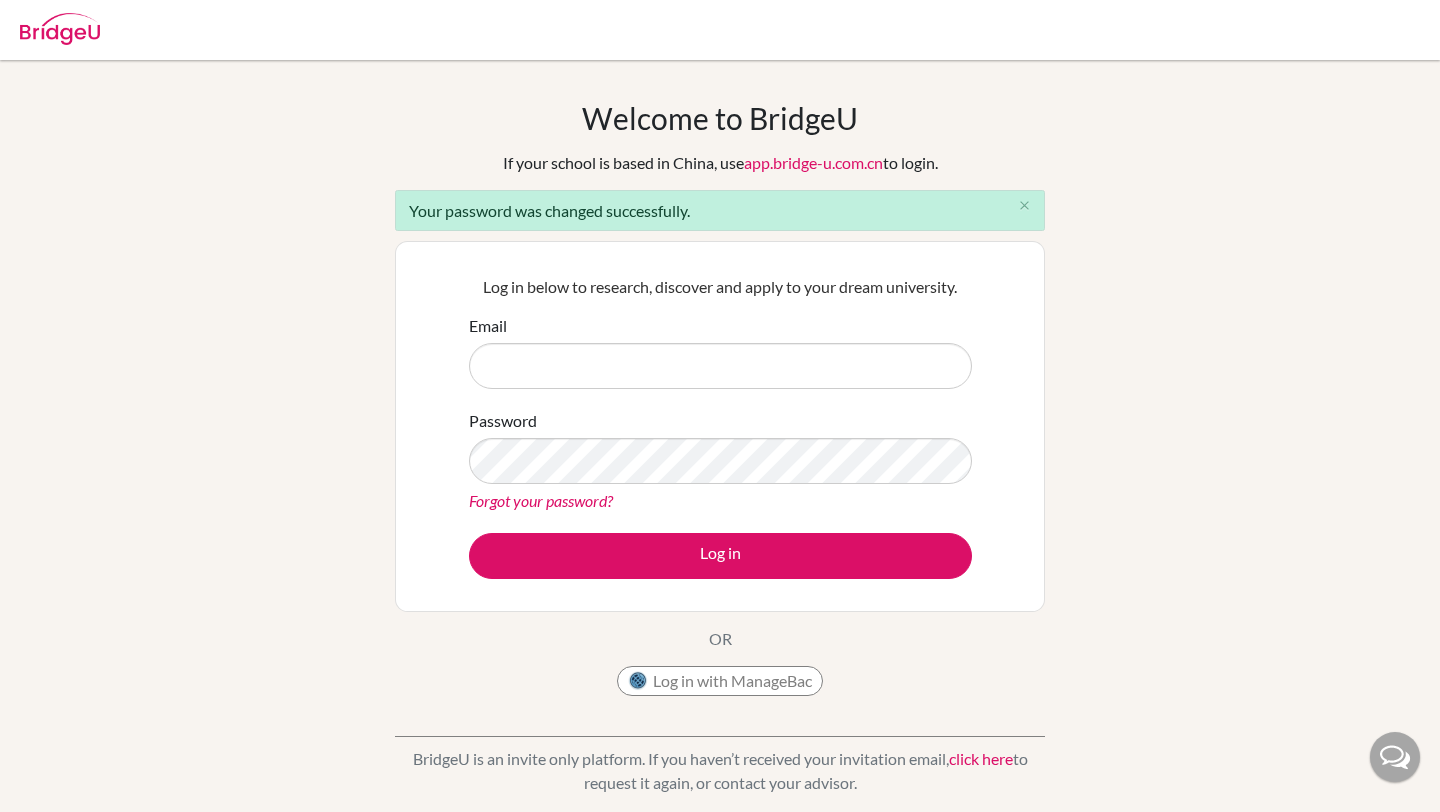 scroll, scrollTop: 0, scrollLeft: 0, axis: both 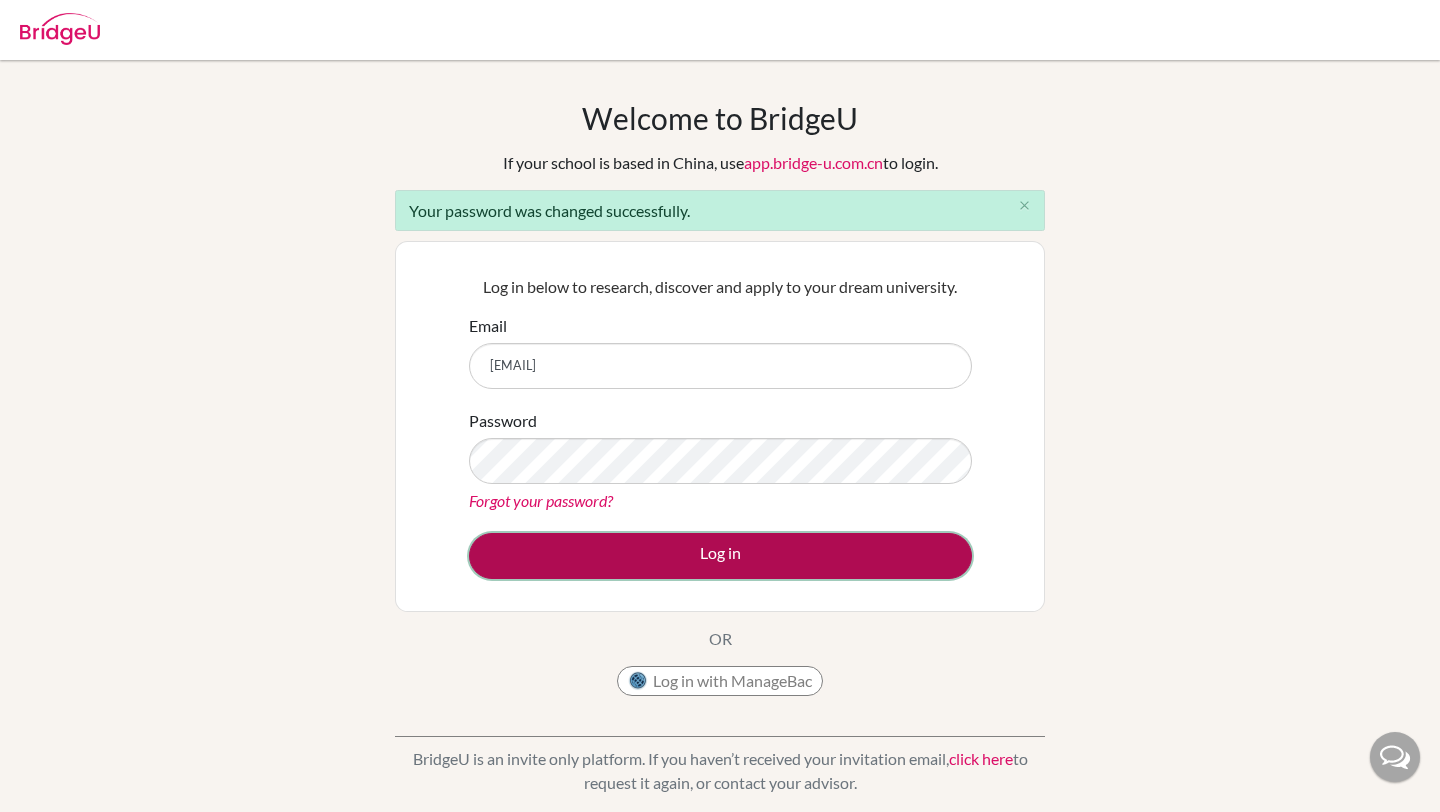 click on "Log in" at bounding box center (720, 556) 